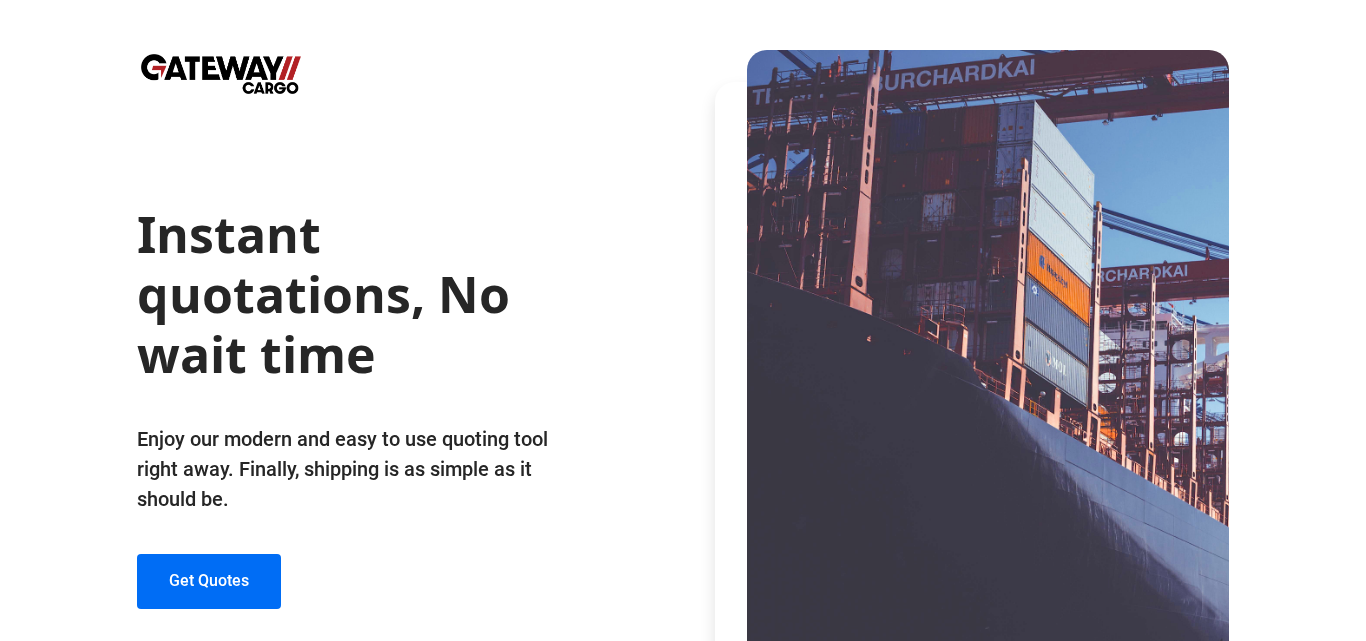 scroll, scrollTop: 0, scrollLeft: 0, axis: both 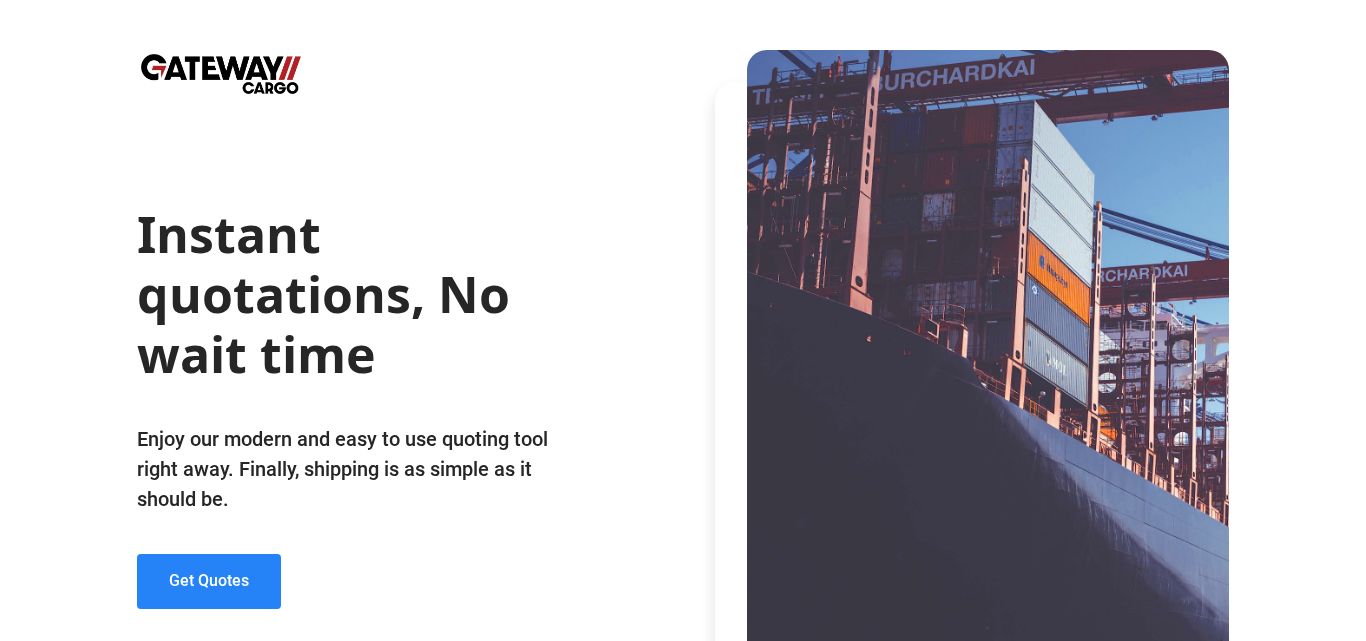 click on "Get Quotes" 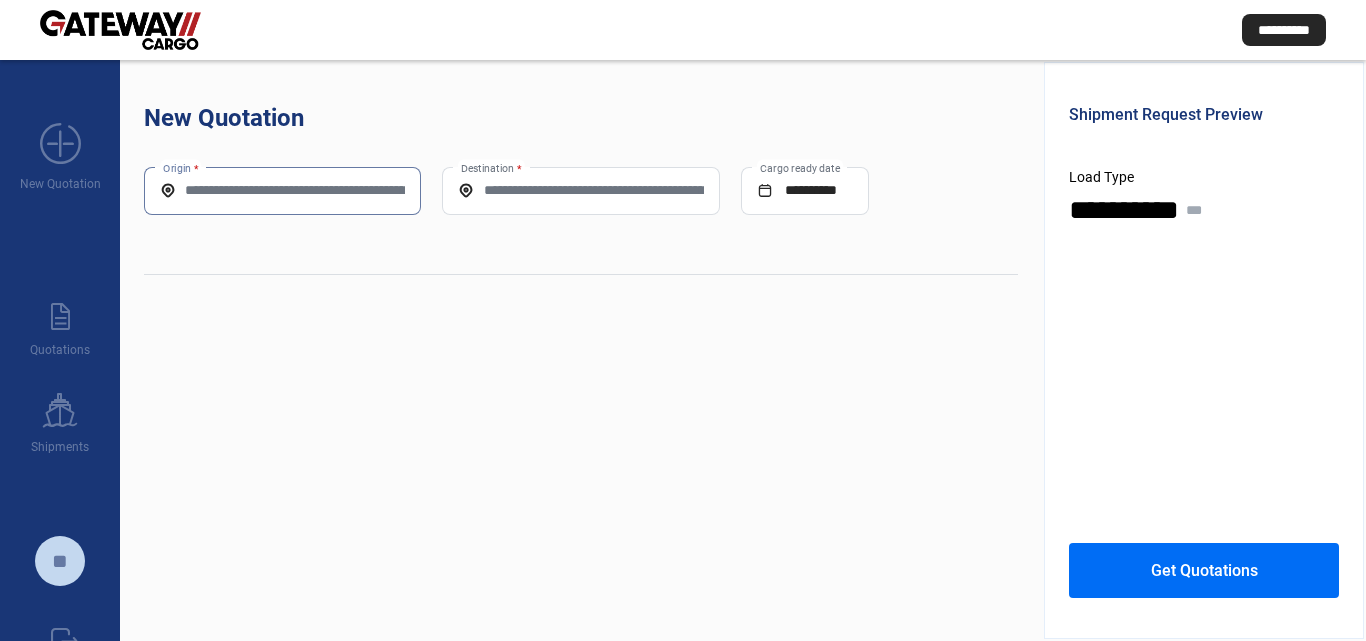 click on "Origin *" at bounding box center (282, 190) 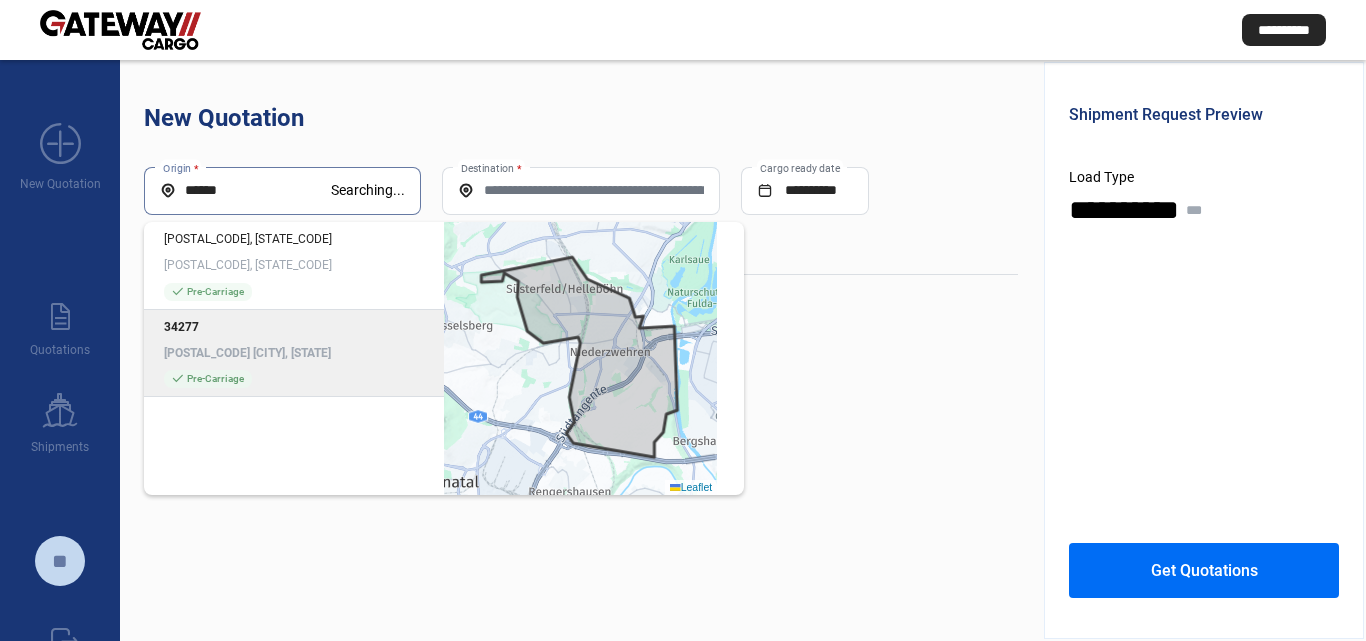 click on "[POSTAL_CODE] [CITY], [STATE]" 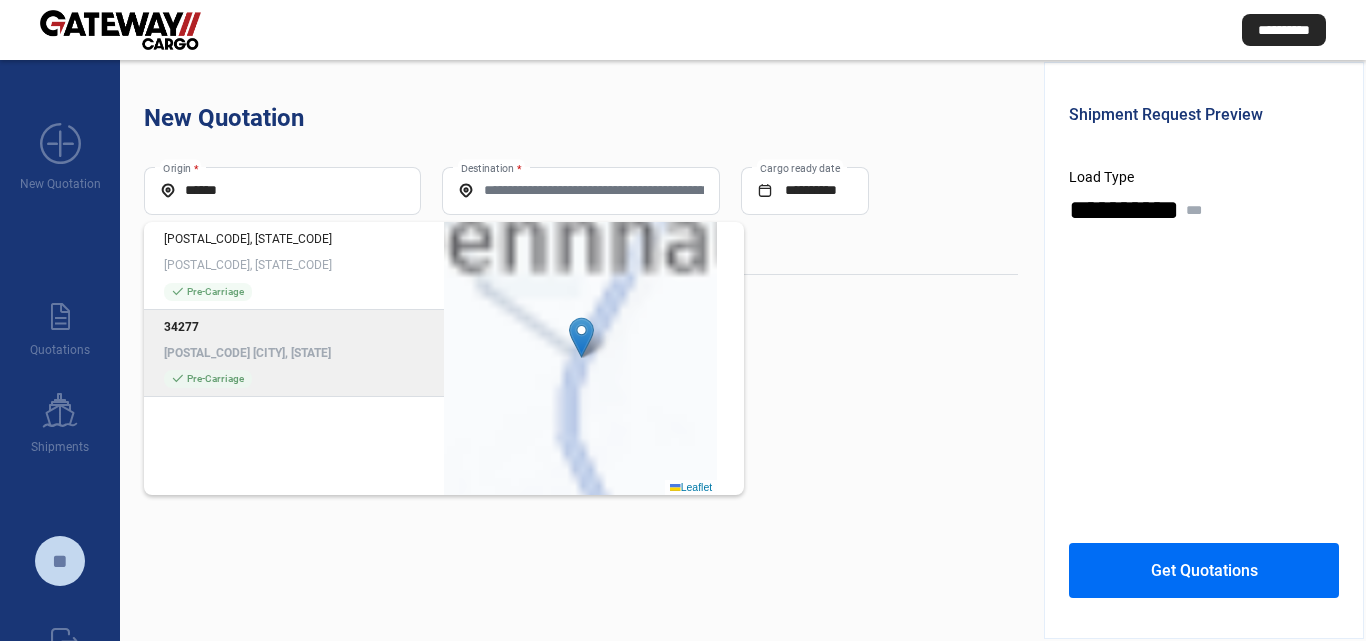 type on "**********" 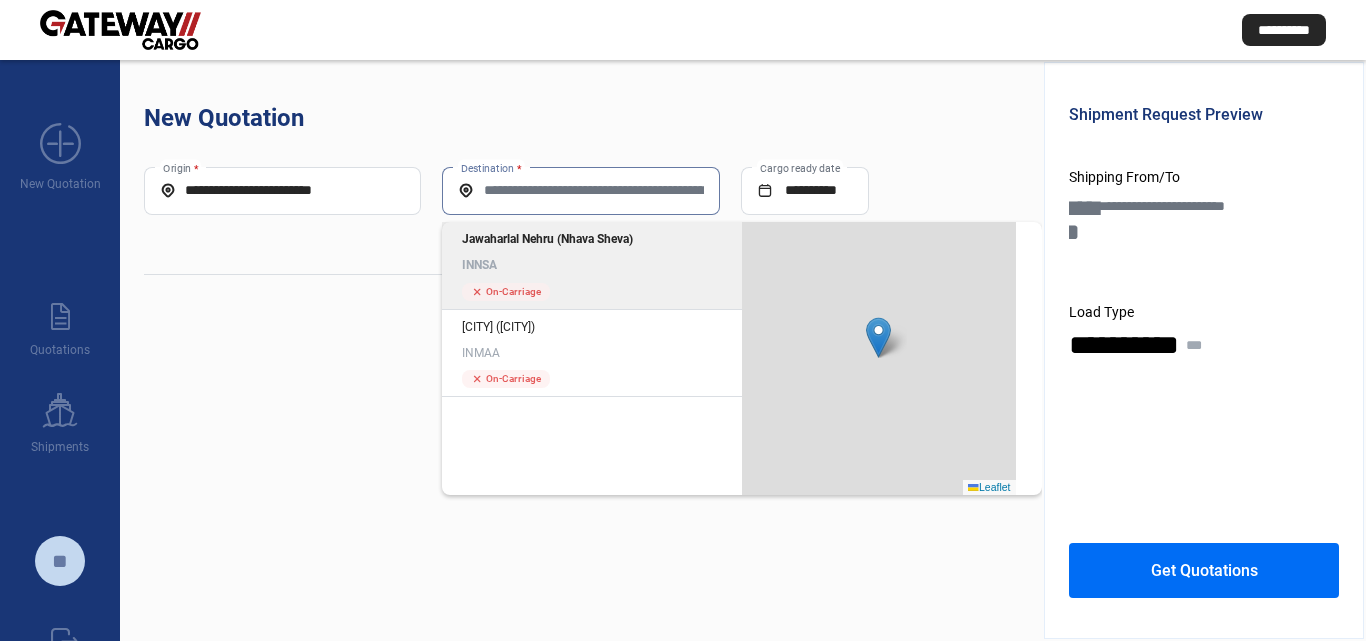 click on "Destination *" at bounding box center [580, 190] 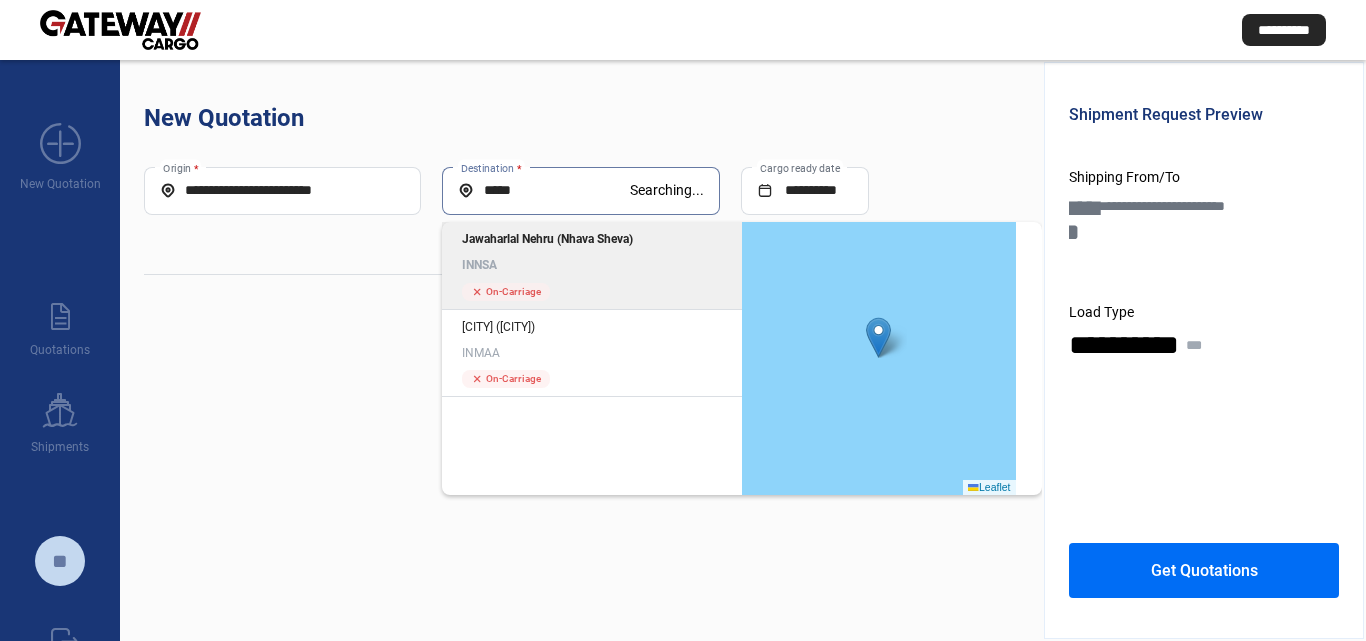 click on "[PERSON] ([CITY]) [COMPANY]" 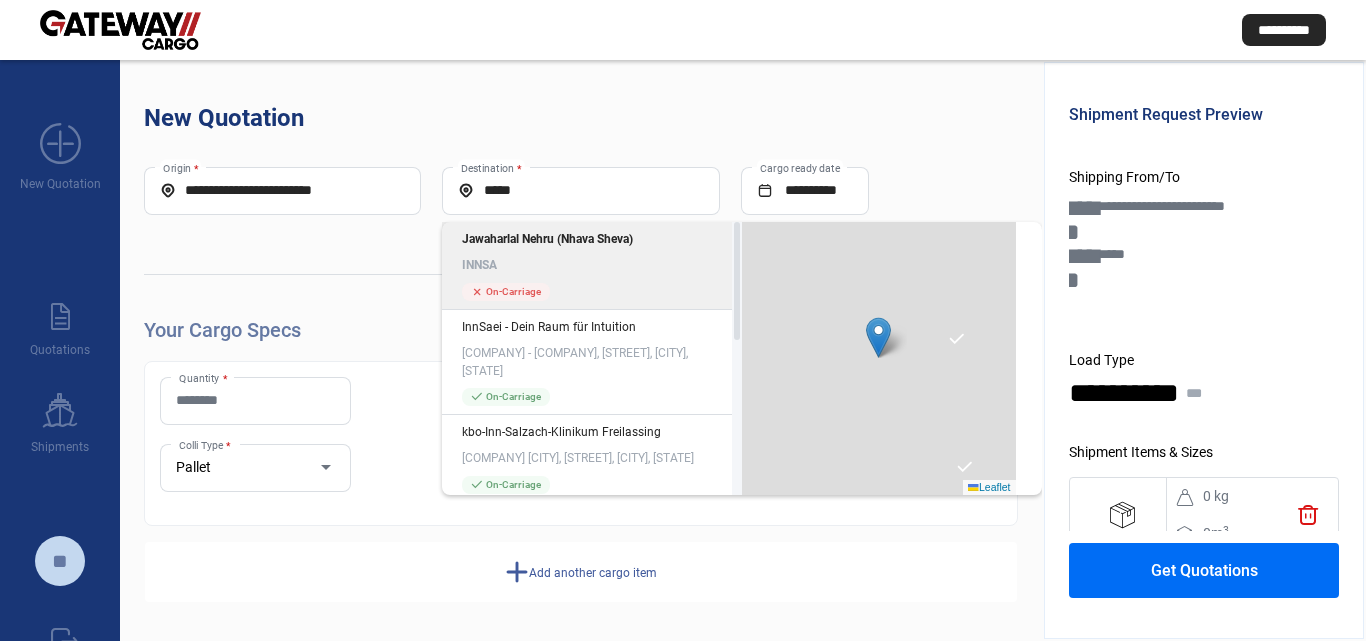click on "Quantity *" 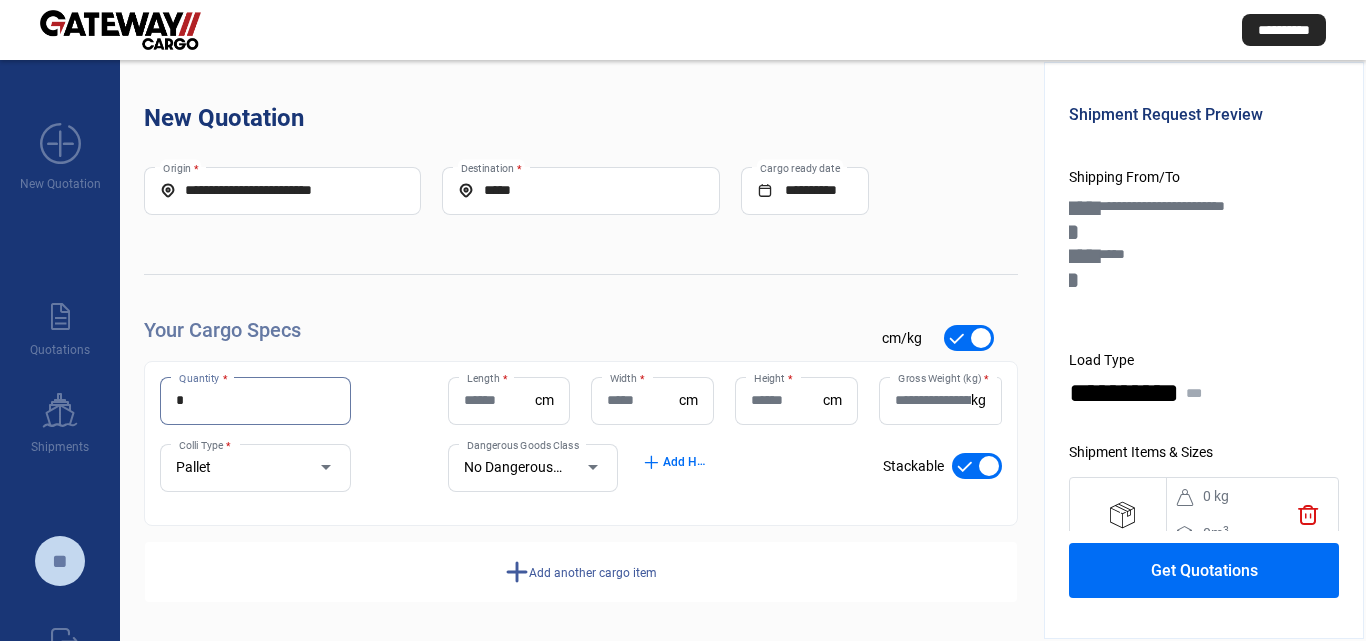 type on "*" 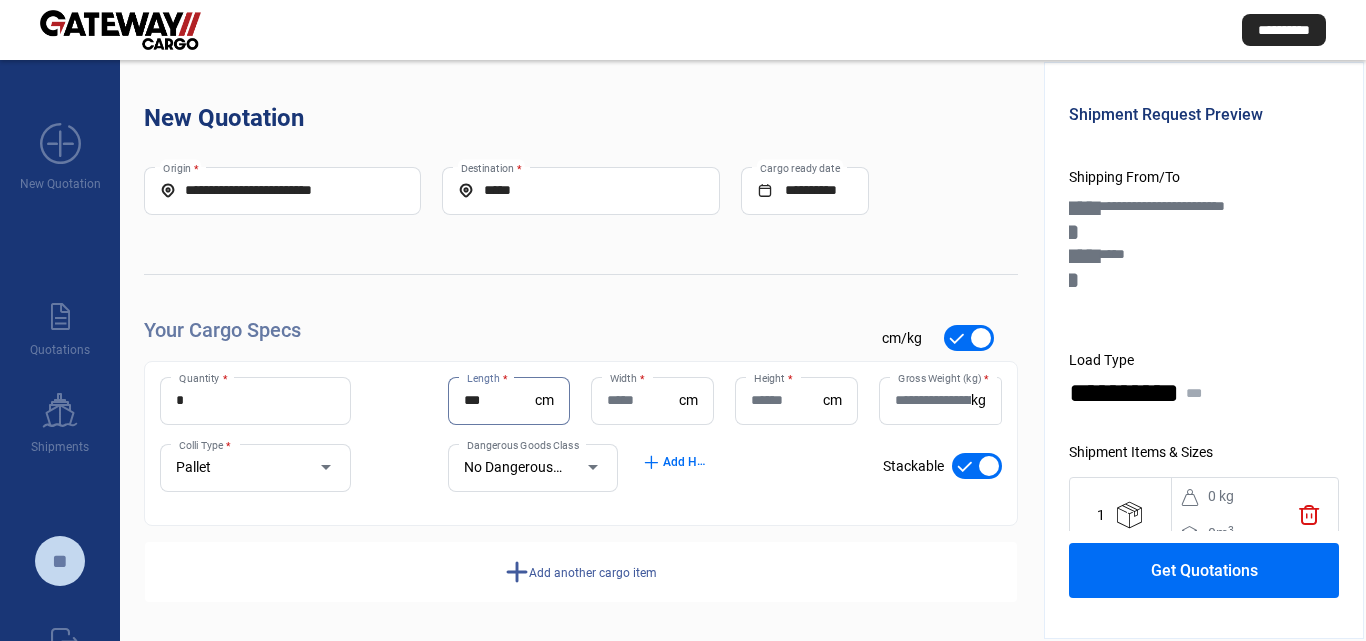 type on "***" 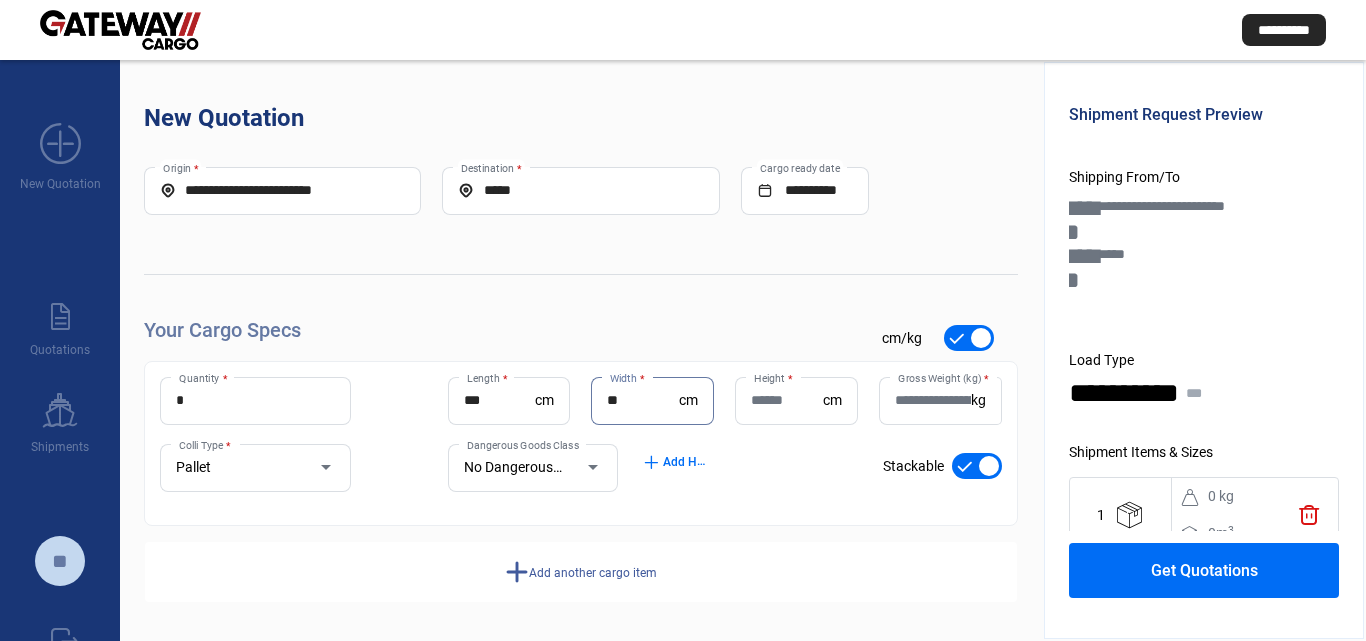 type on "**" 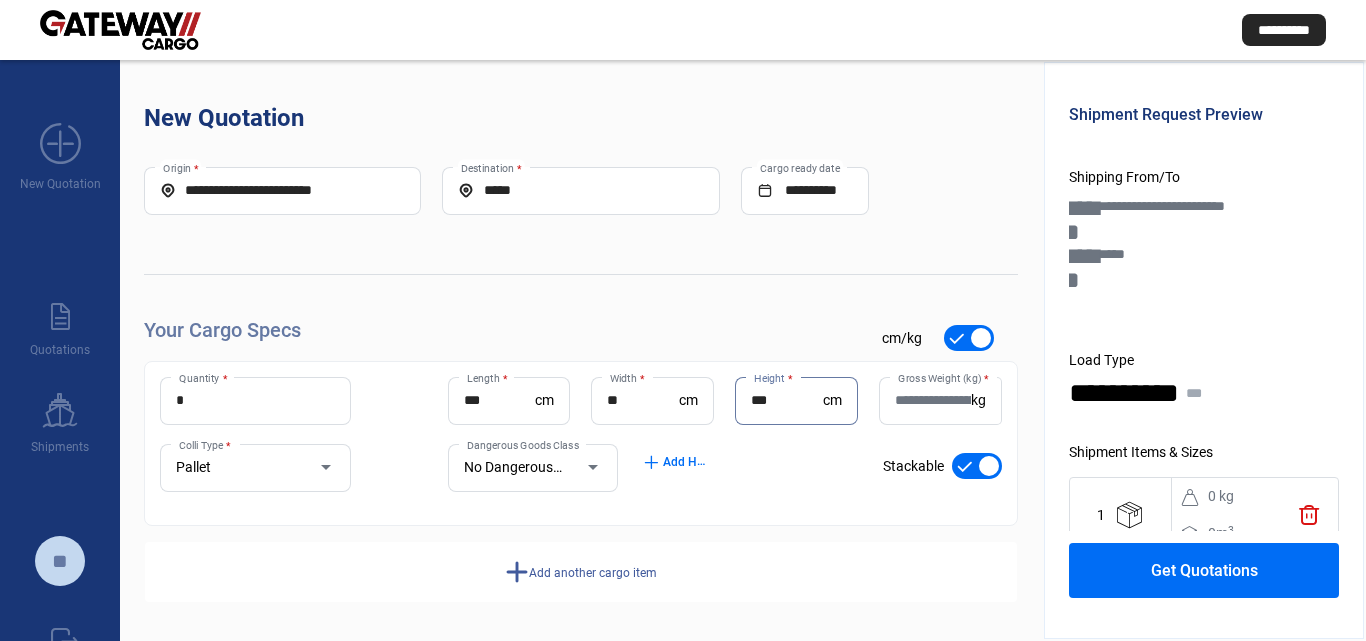 type on "***" 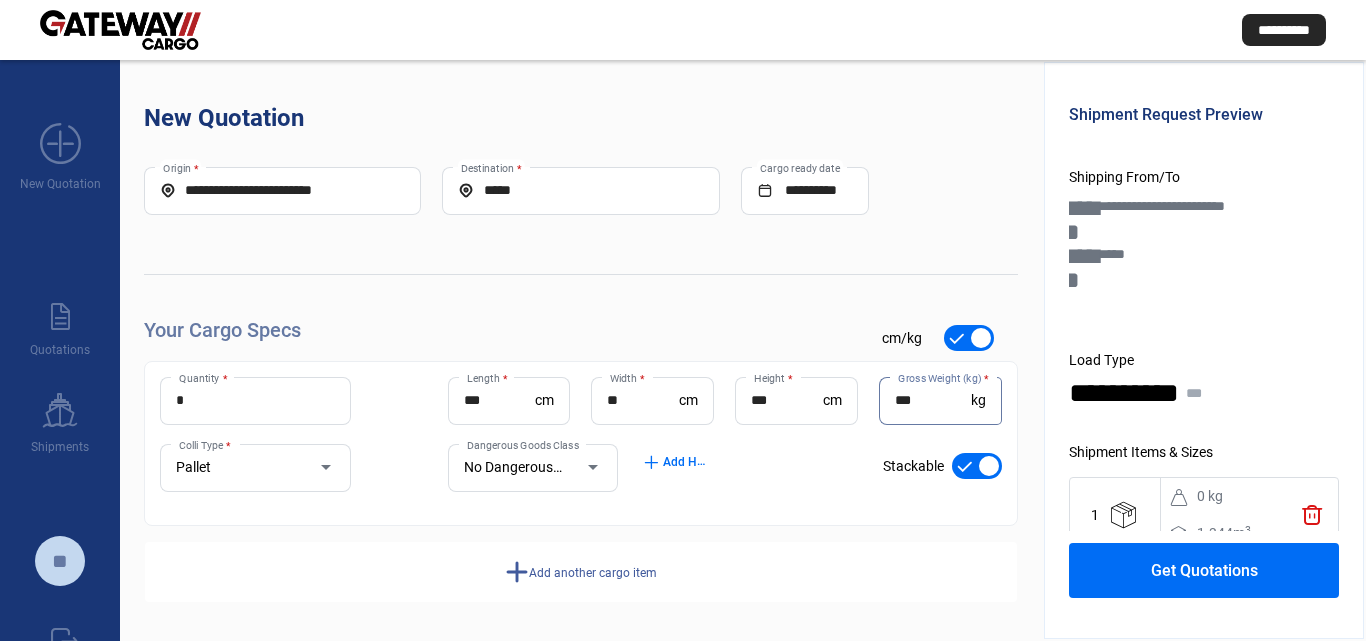 type on "***" 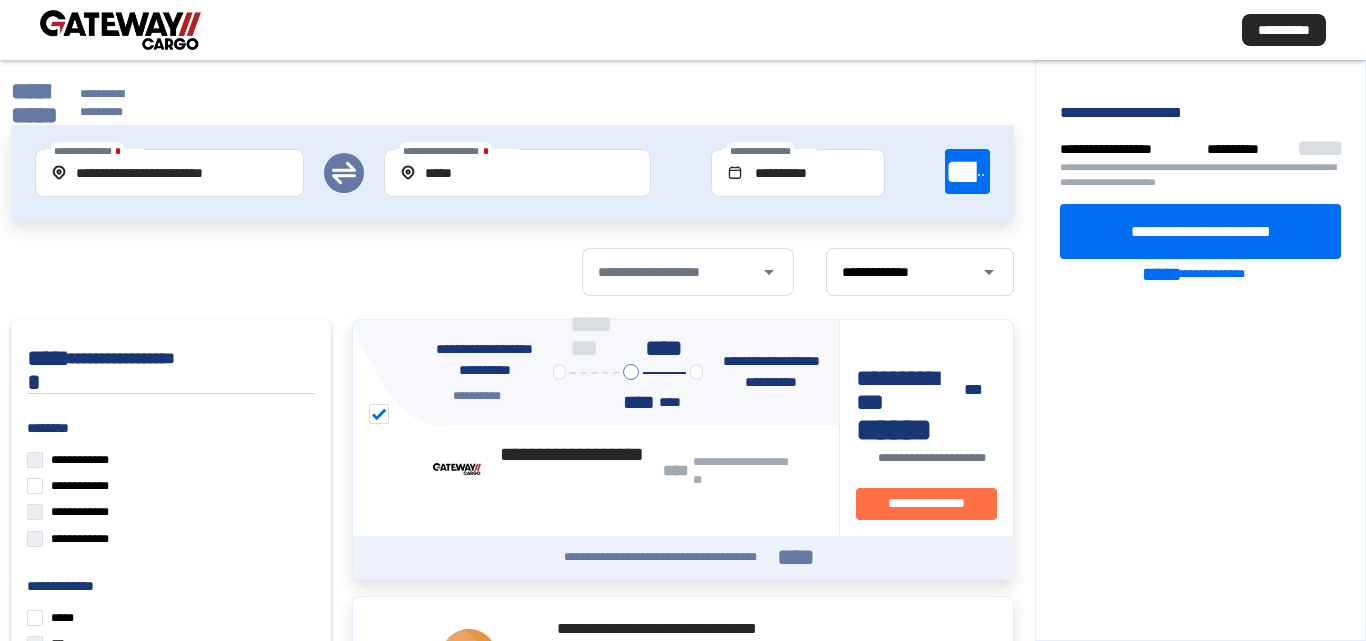 click on "**********" 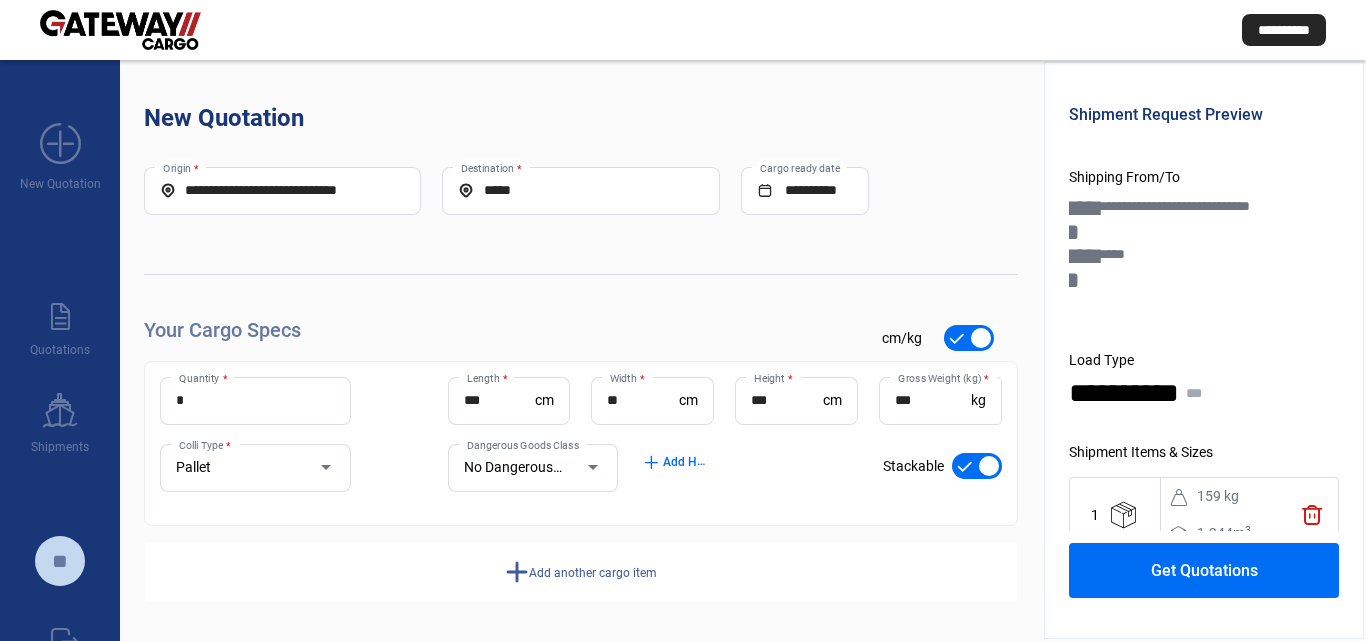 click at bounding box center [977, 466] 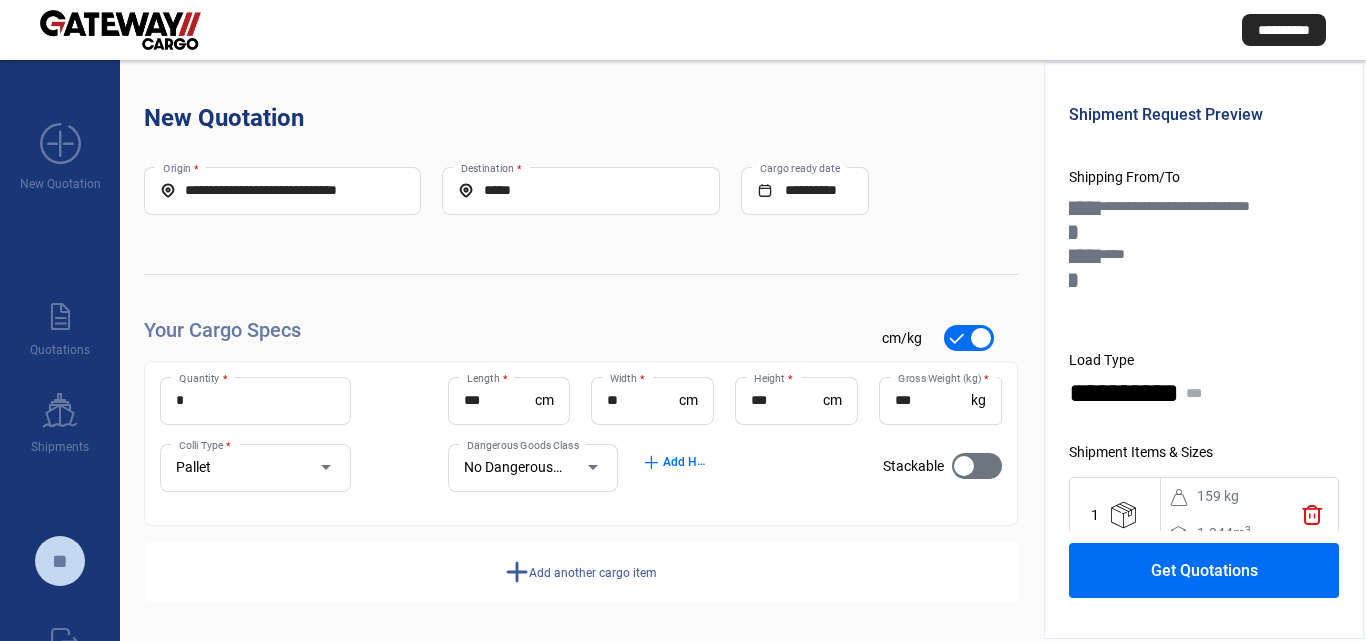 click on "Get Quotations" 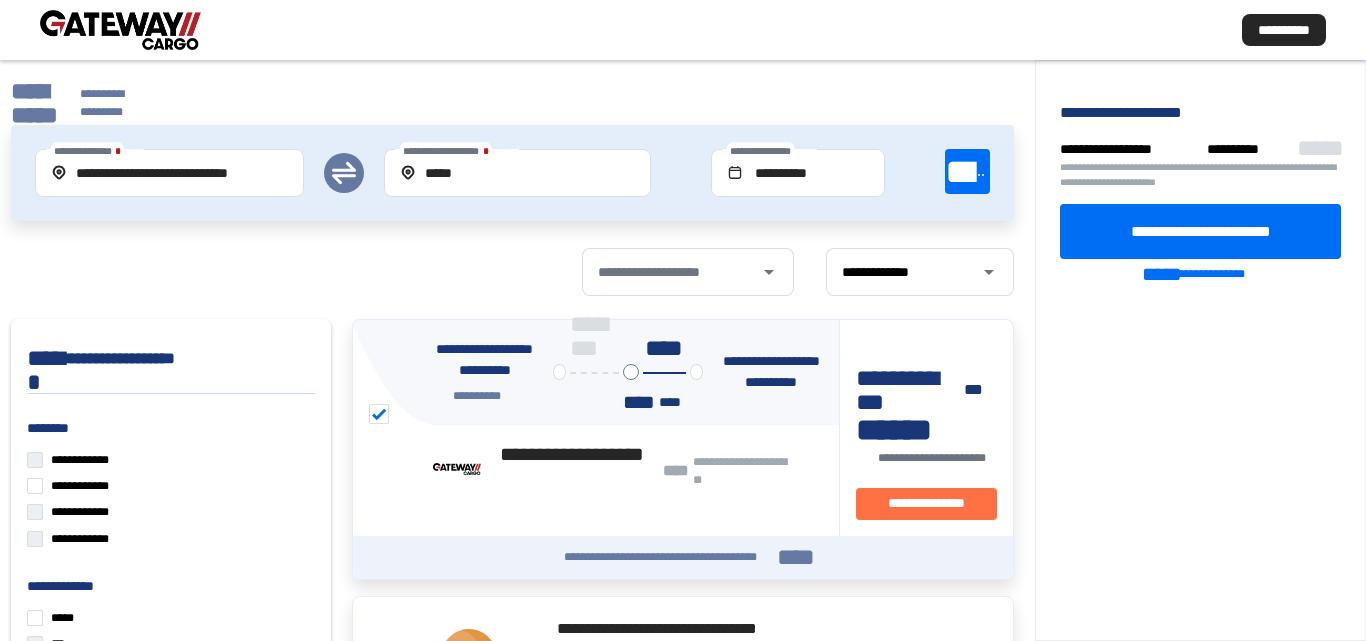 click on "**********" 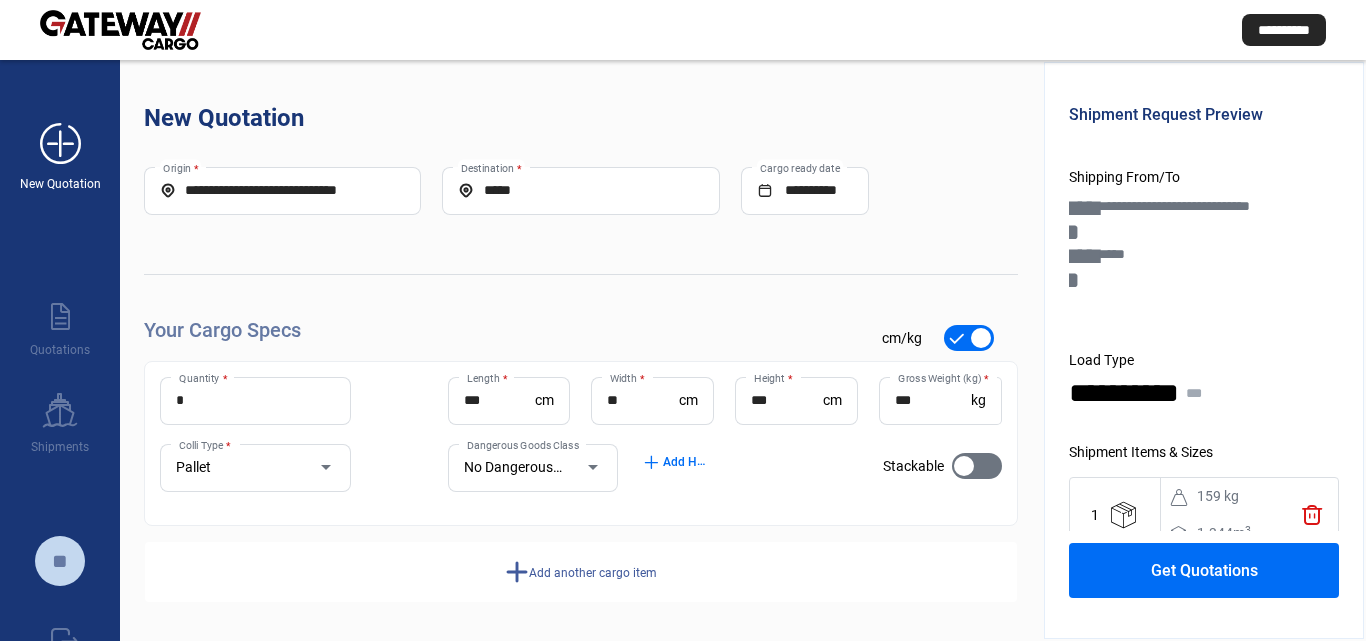 click on "add_new  New Quotation" at bounding box center [60, 146] 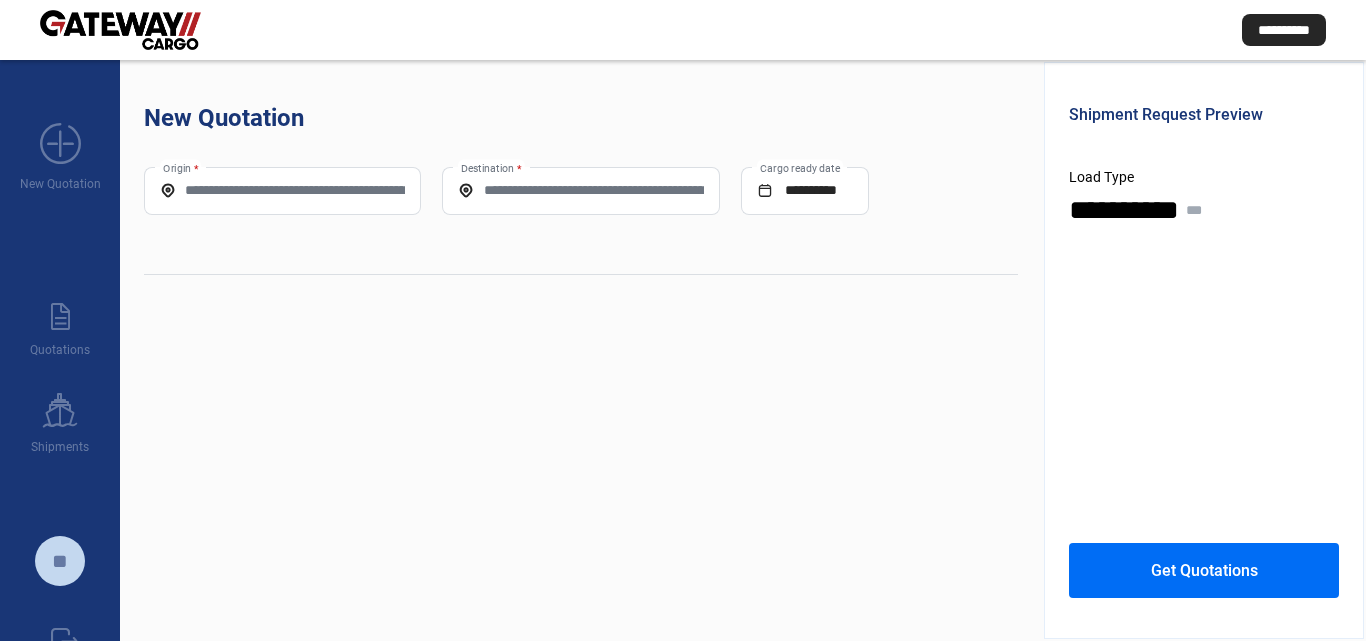 click on "Origin *" 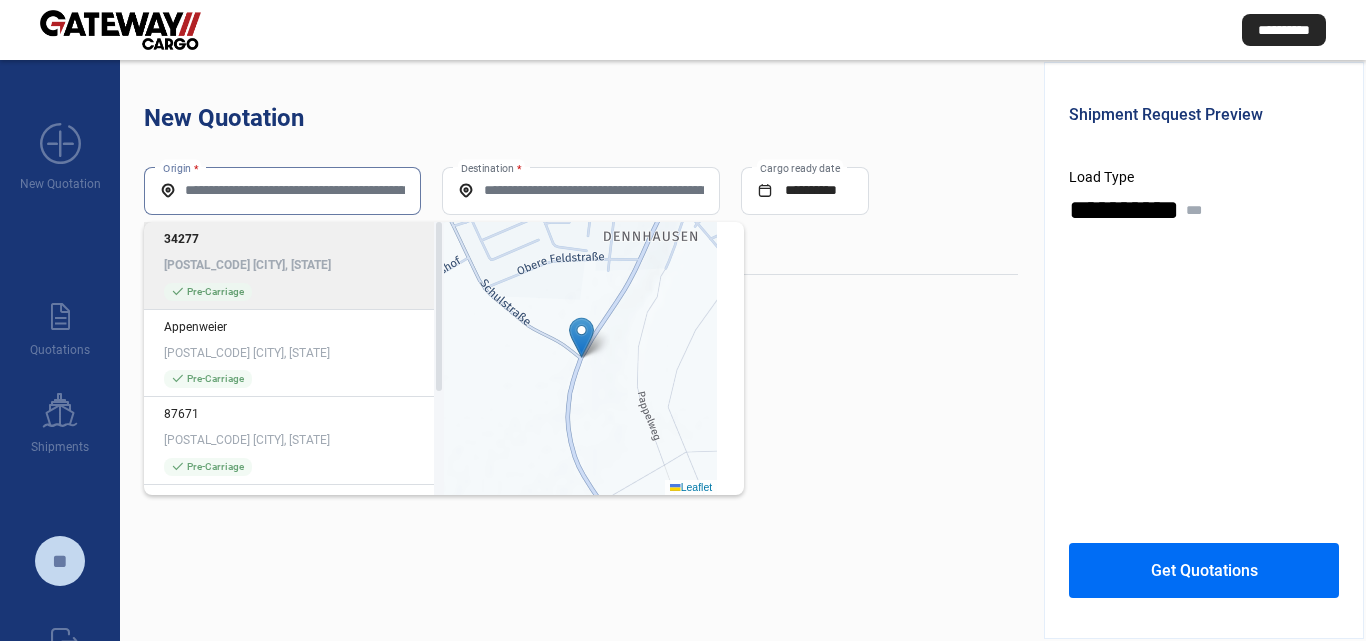 paste on "*****" 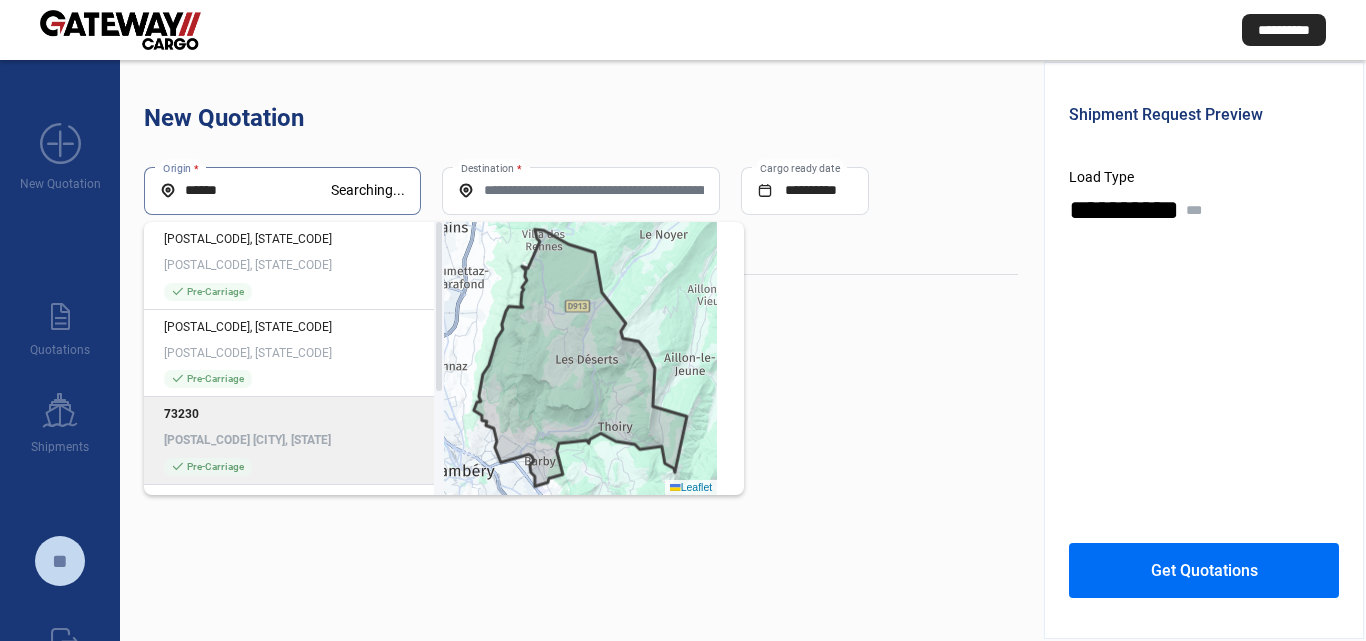 click on "[POSTAL_CODE] [CITY], [STATE]" 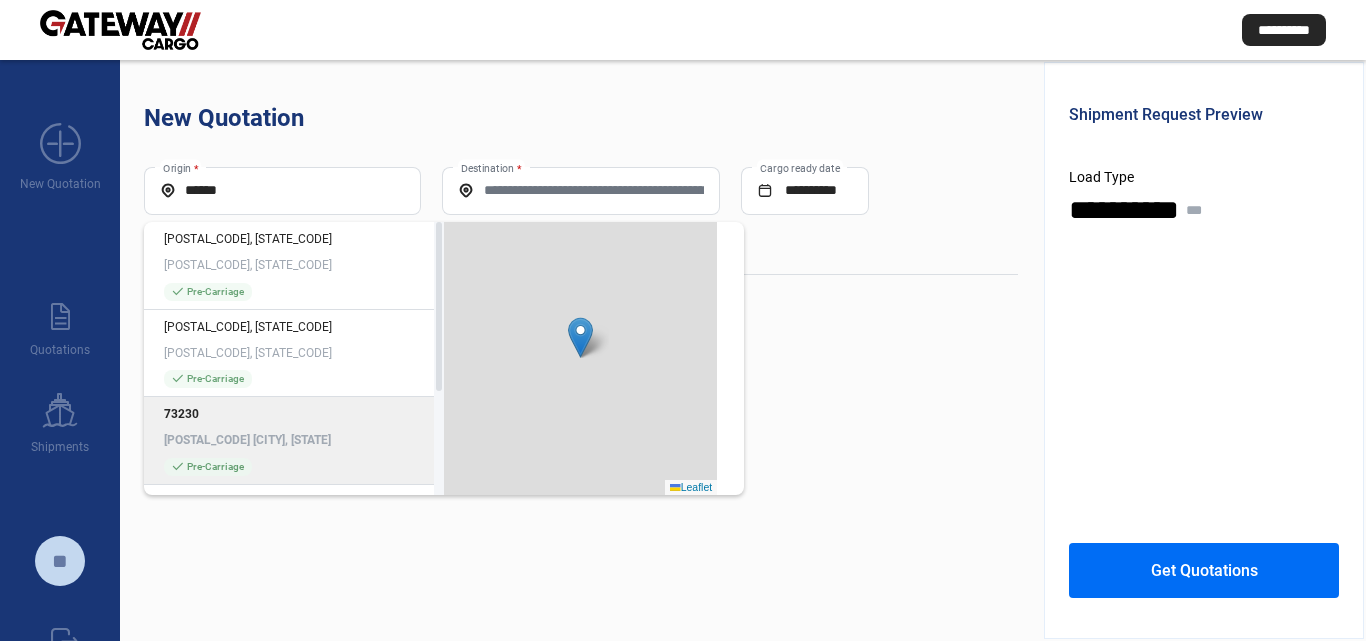 type on "**********" 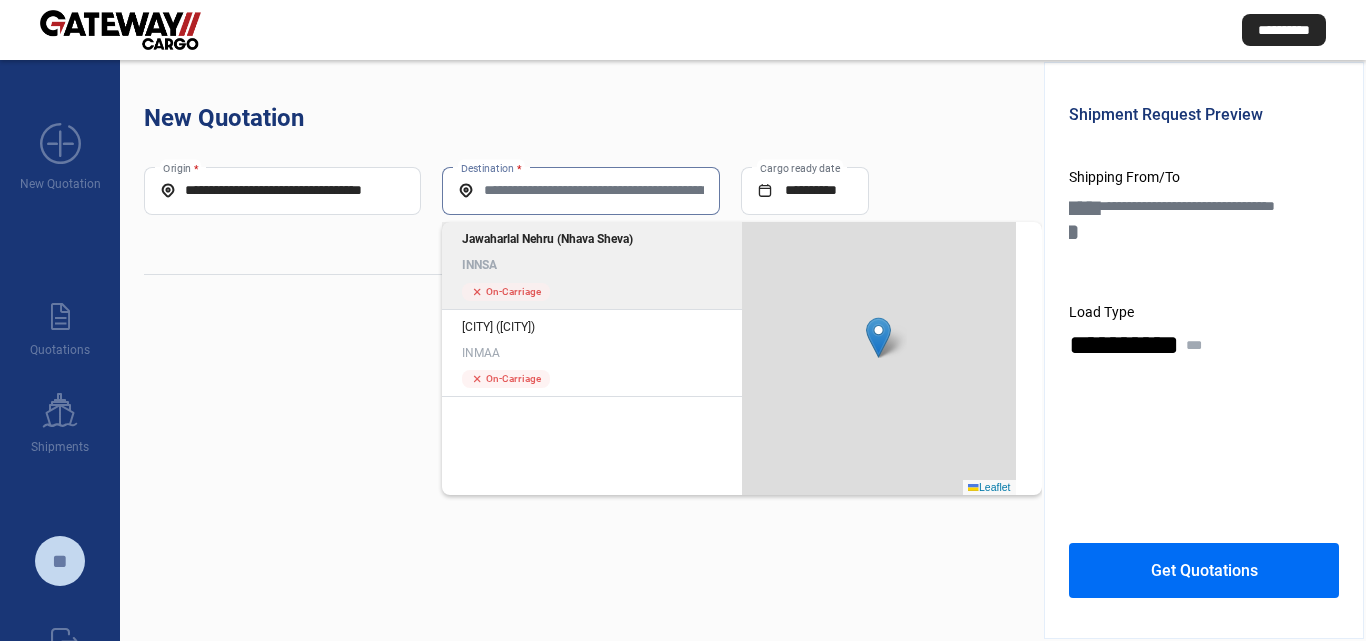 click on "Destination *" at bounding box center (580, 190) 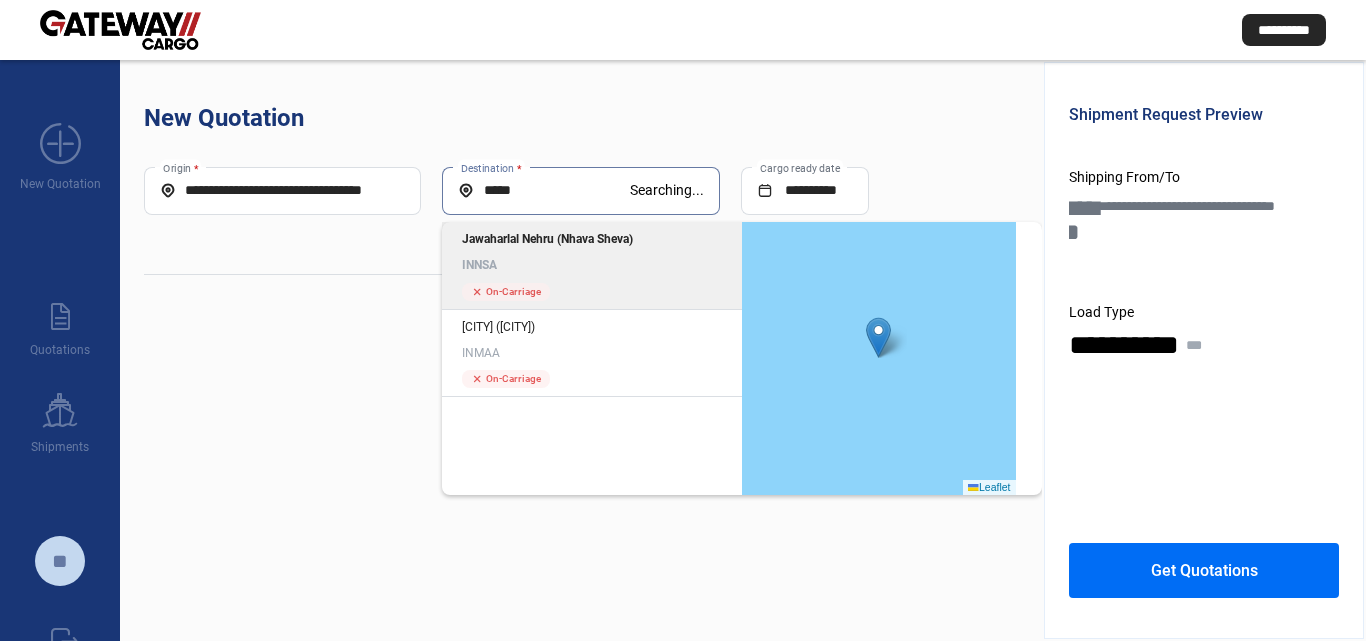 click on "[PERSON] ([CITY]) [COMPANY] [COMPANY]" 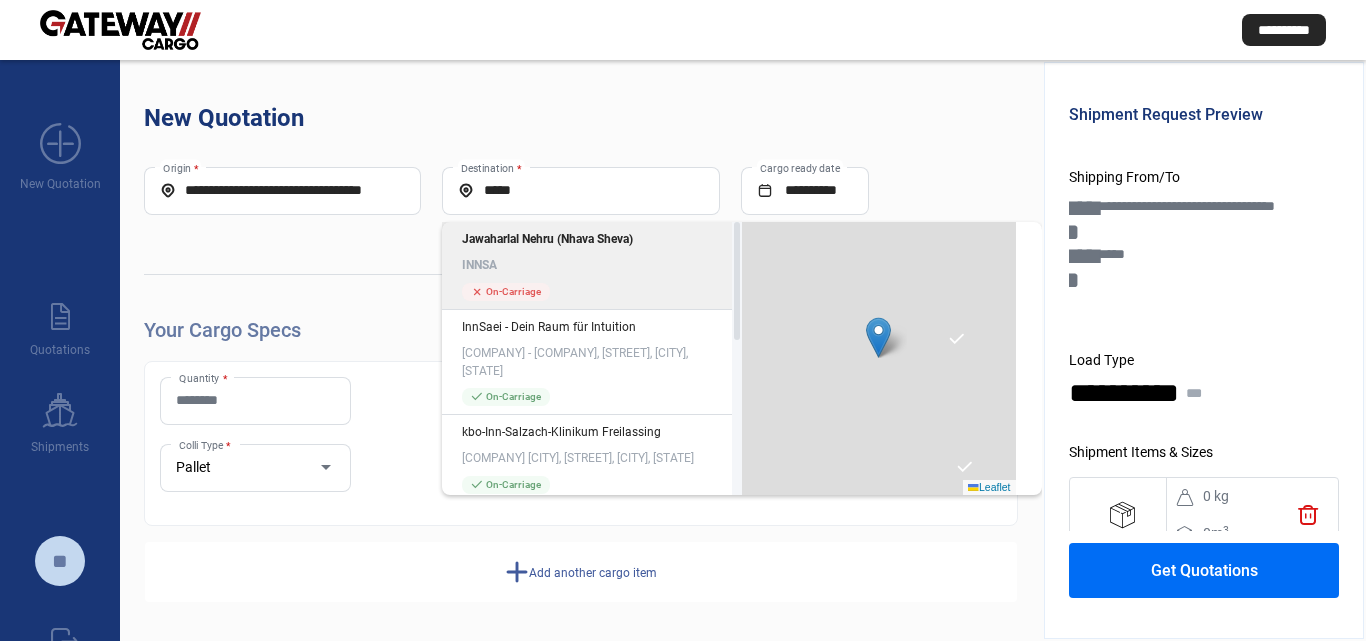 click on "INNSA" 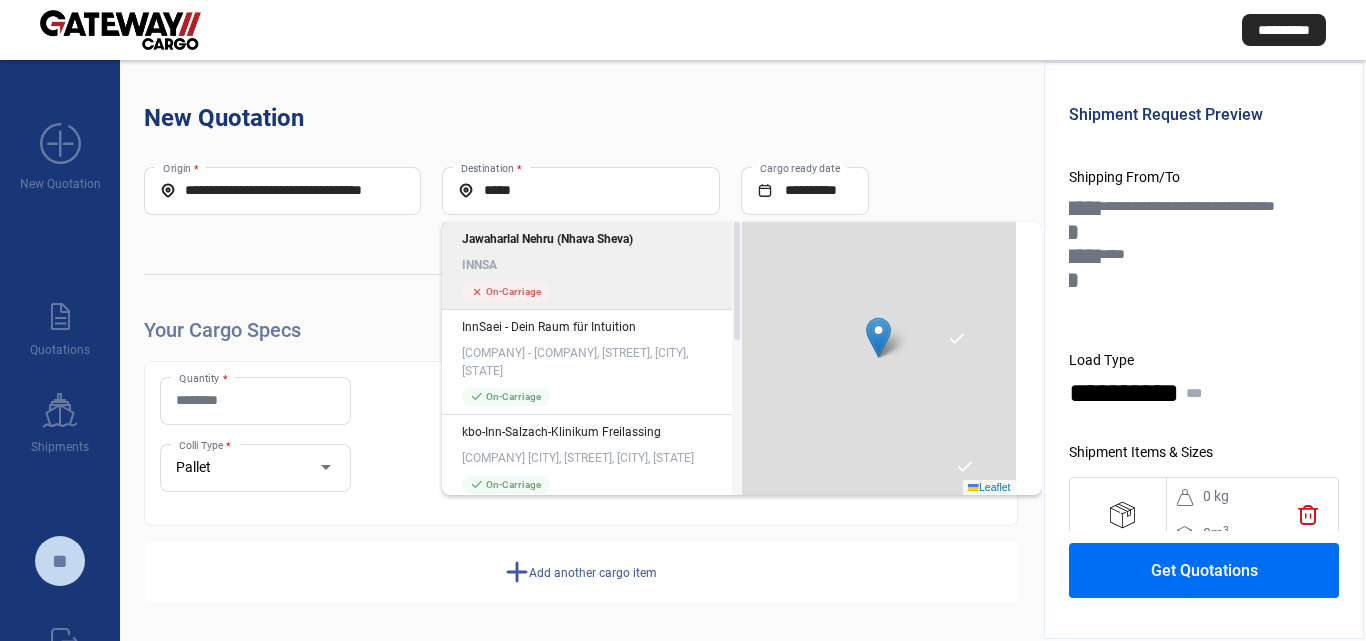 type on "*****" 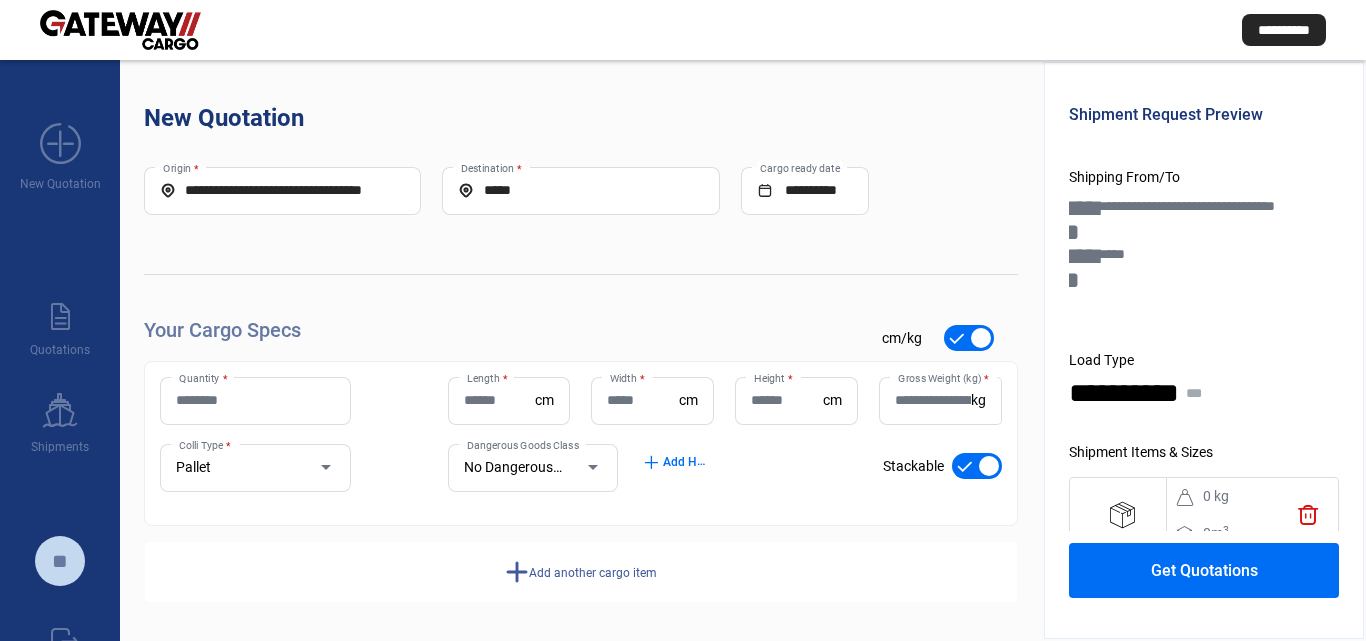 click on "Quantity *" at bounding box center [255, 400] 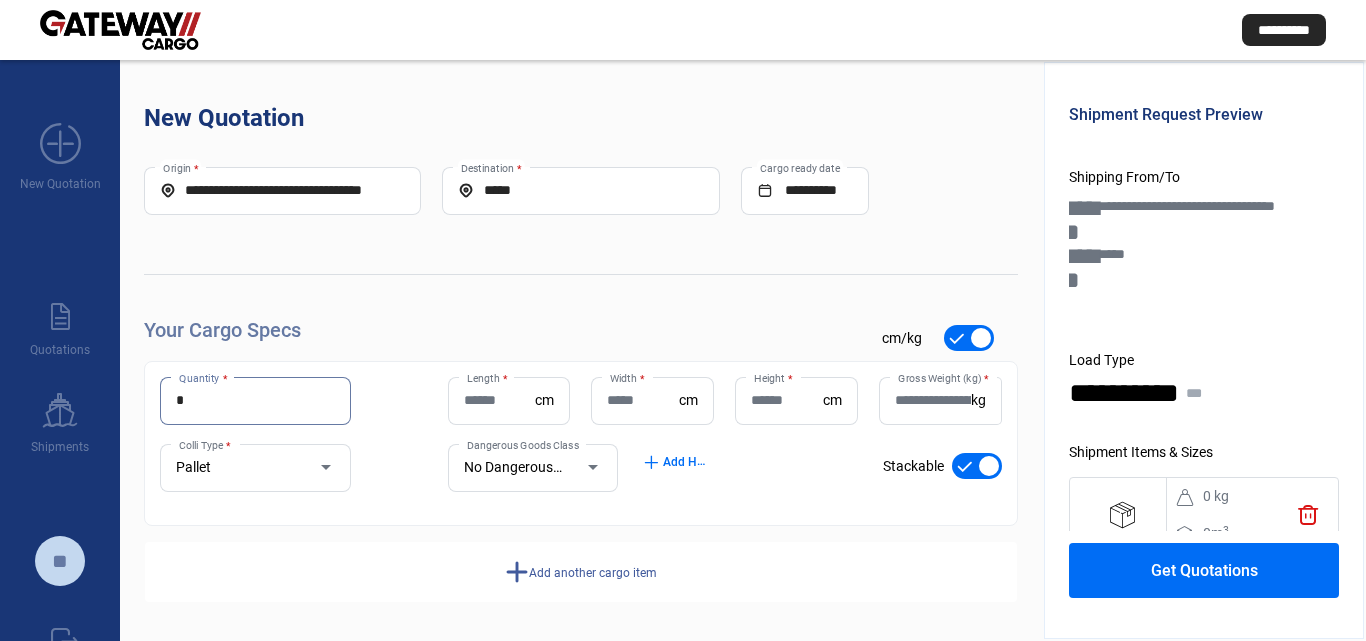type on "*" 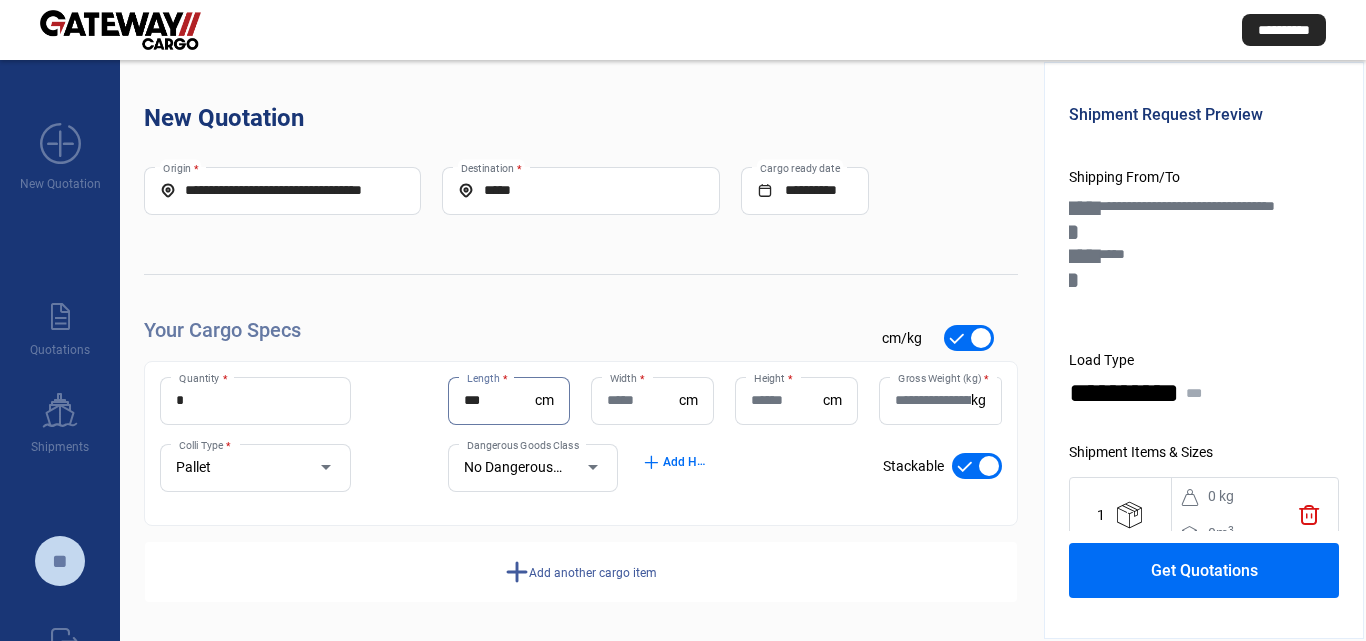 type on "***" 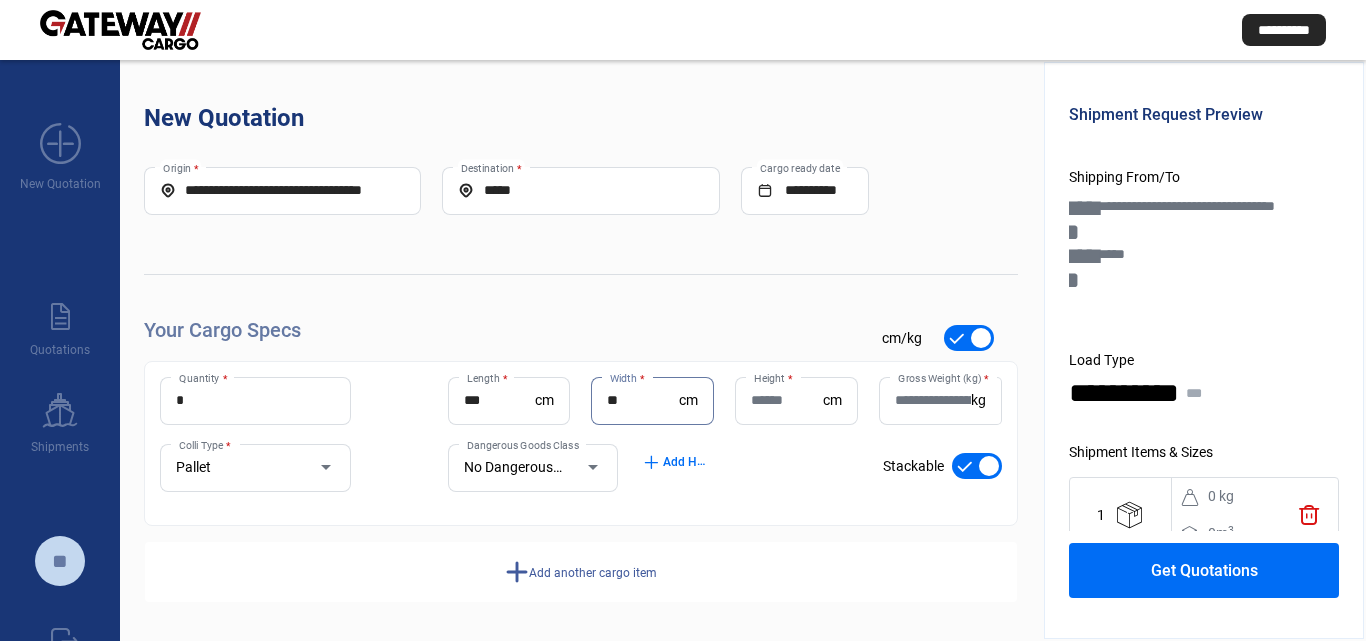 type on "**" 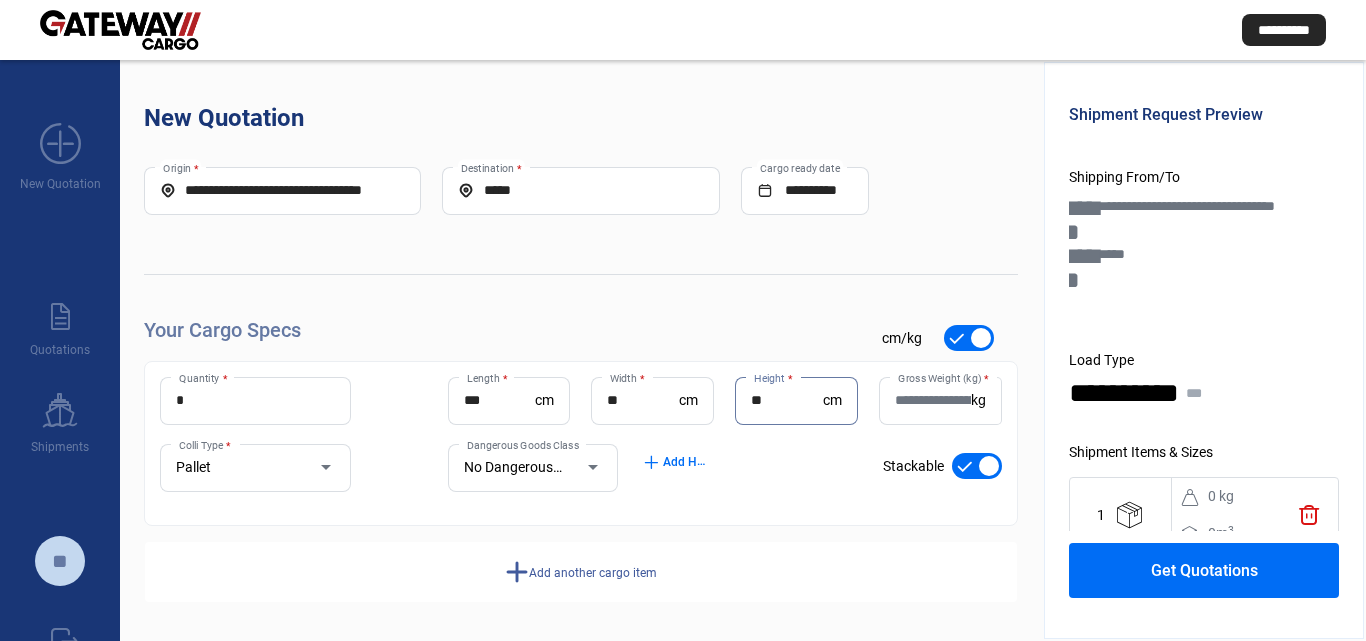 type on "**" 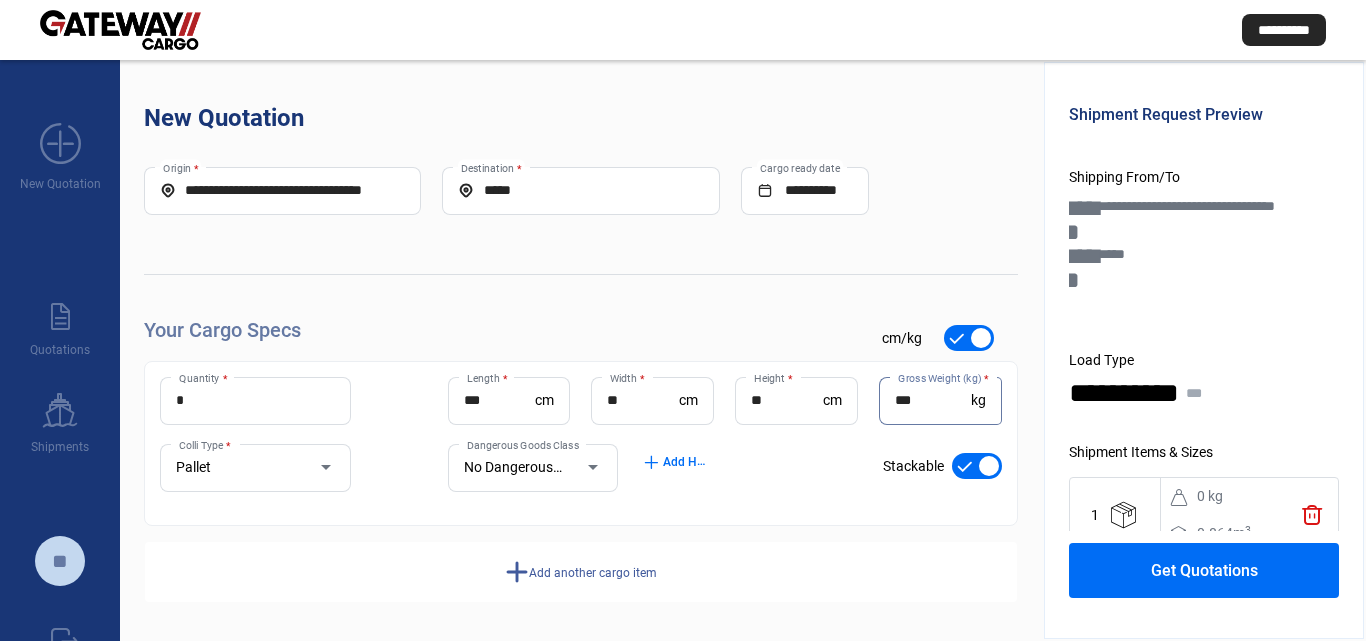 type on "***" 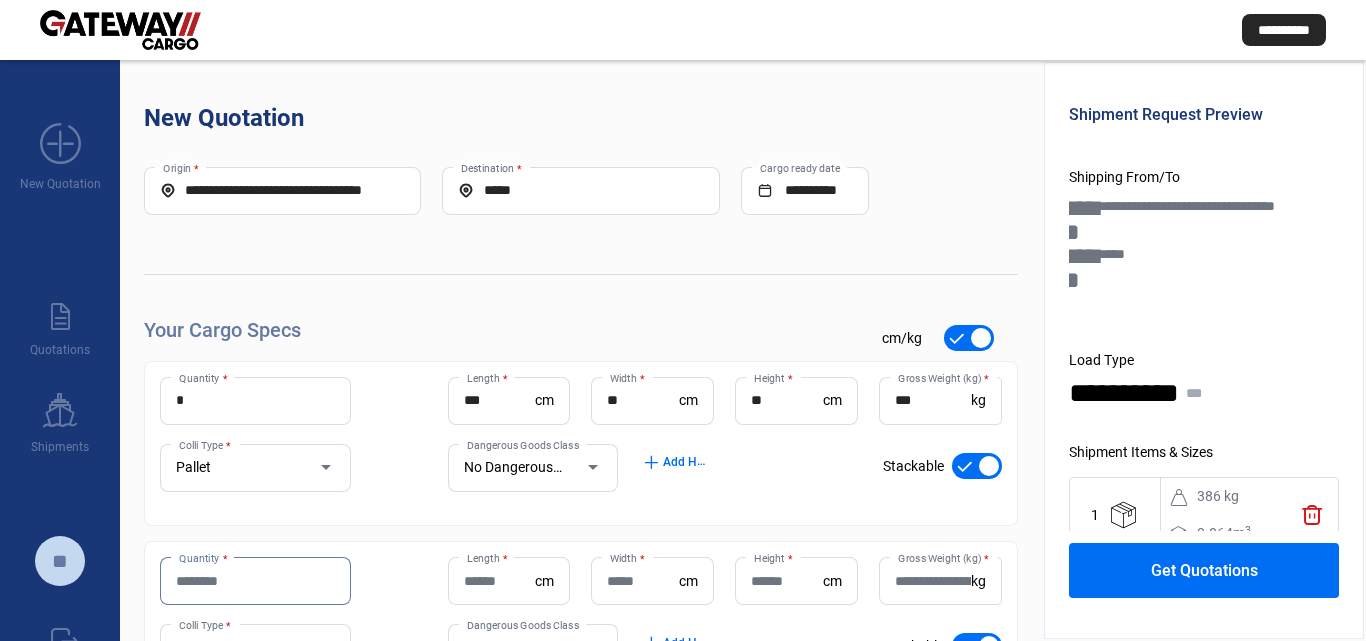click on "Quantity *" at bounding box center [255, 581] 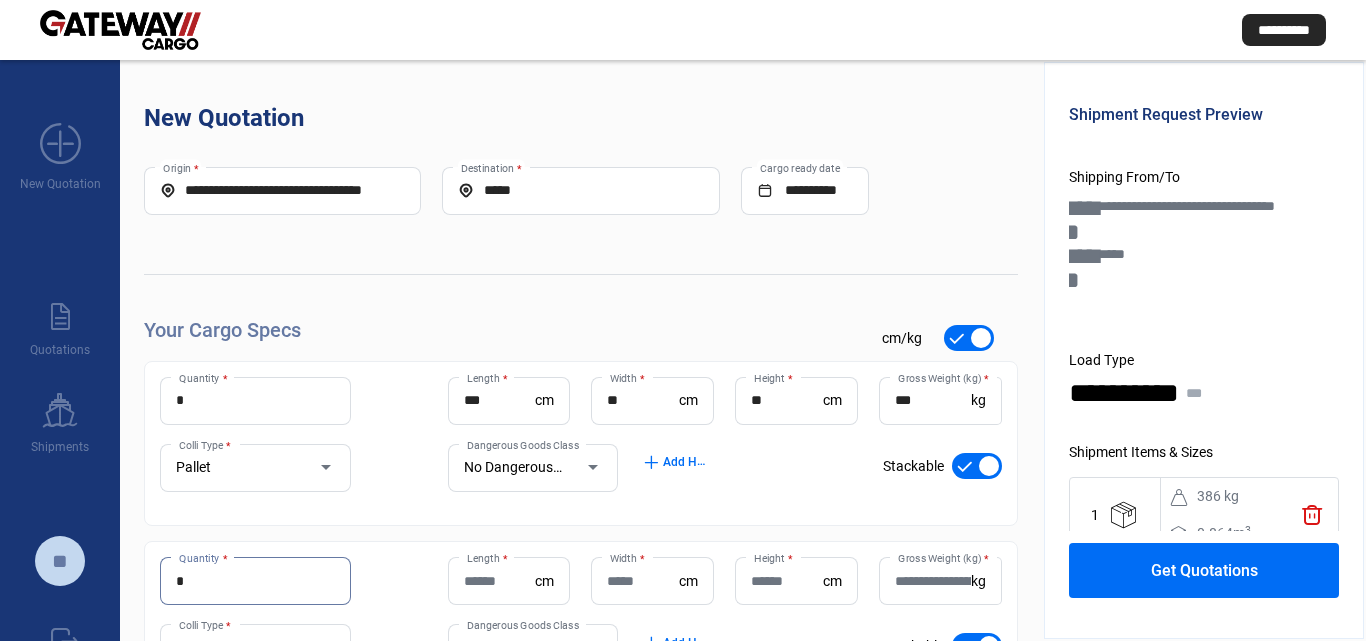 type on "*" 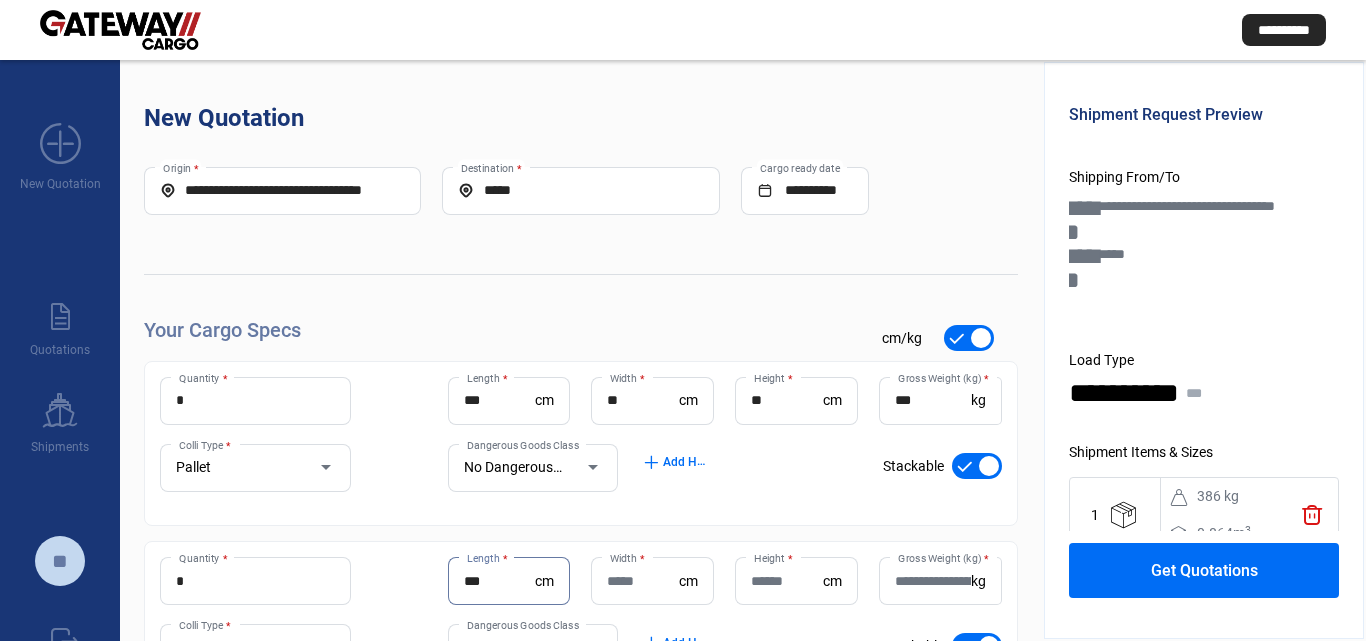 type on "***" 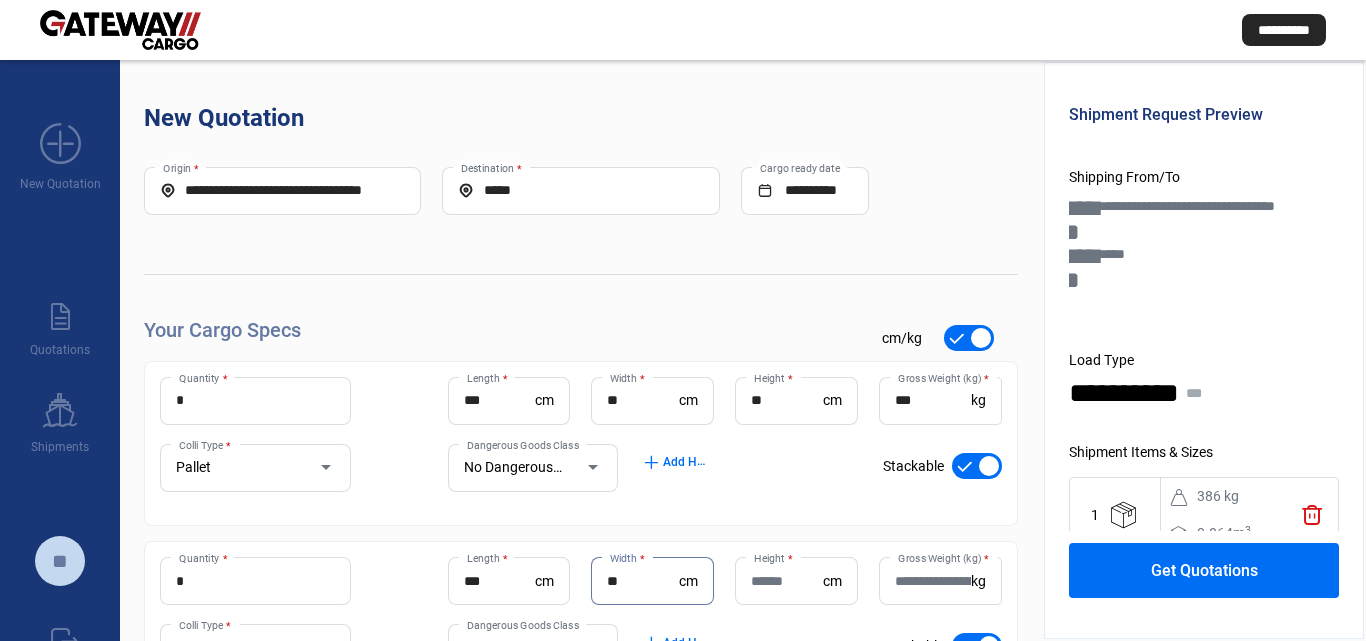 type on "**" 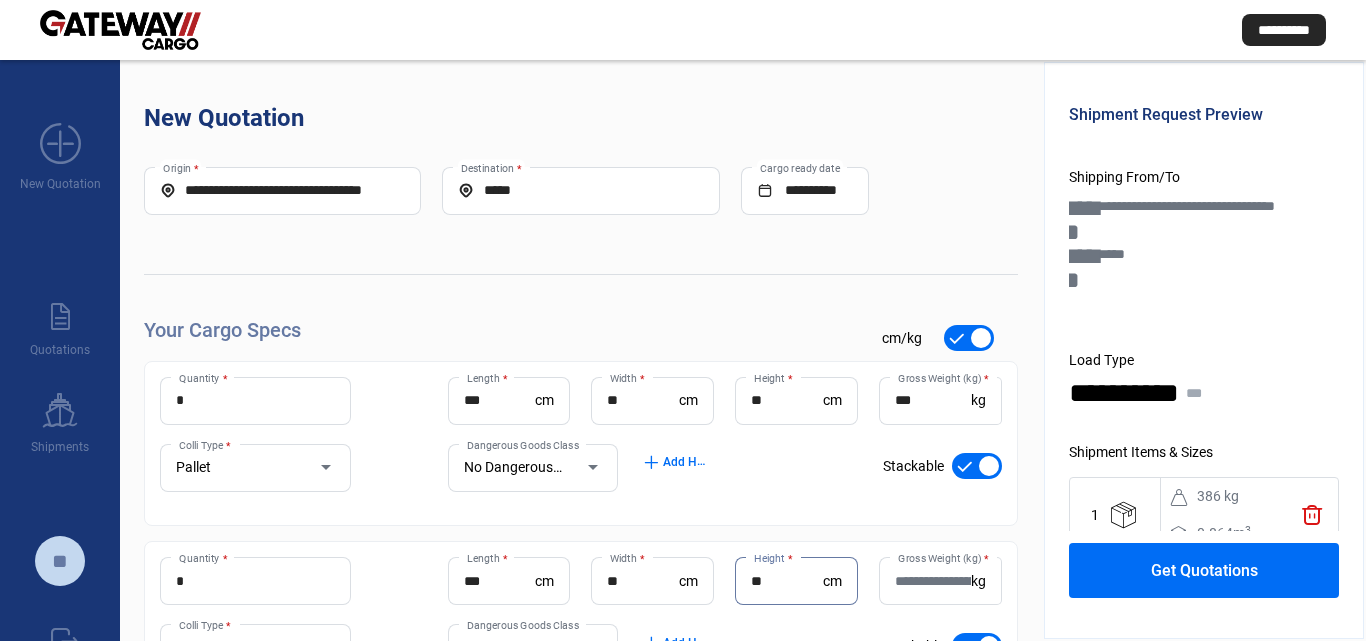 type on "**" 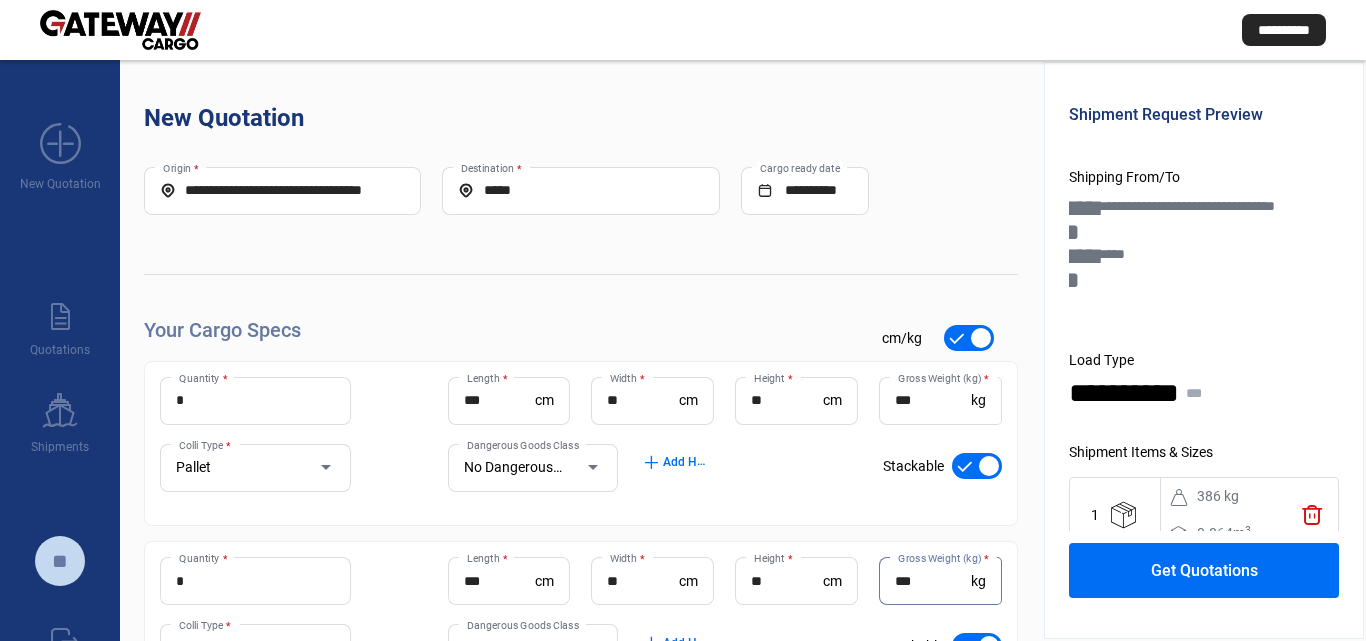 type on "***" 